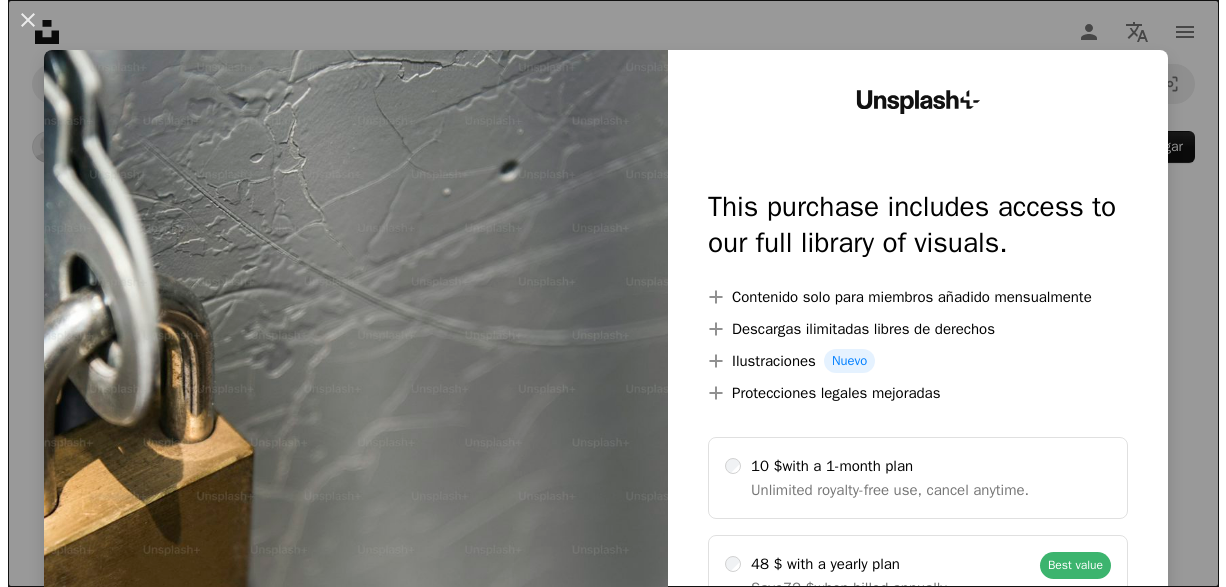 scroll, scrollTop: 0, scrollLeft: 0, axis: both 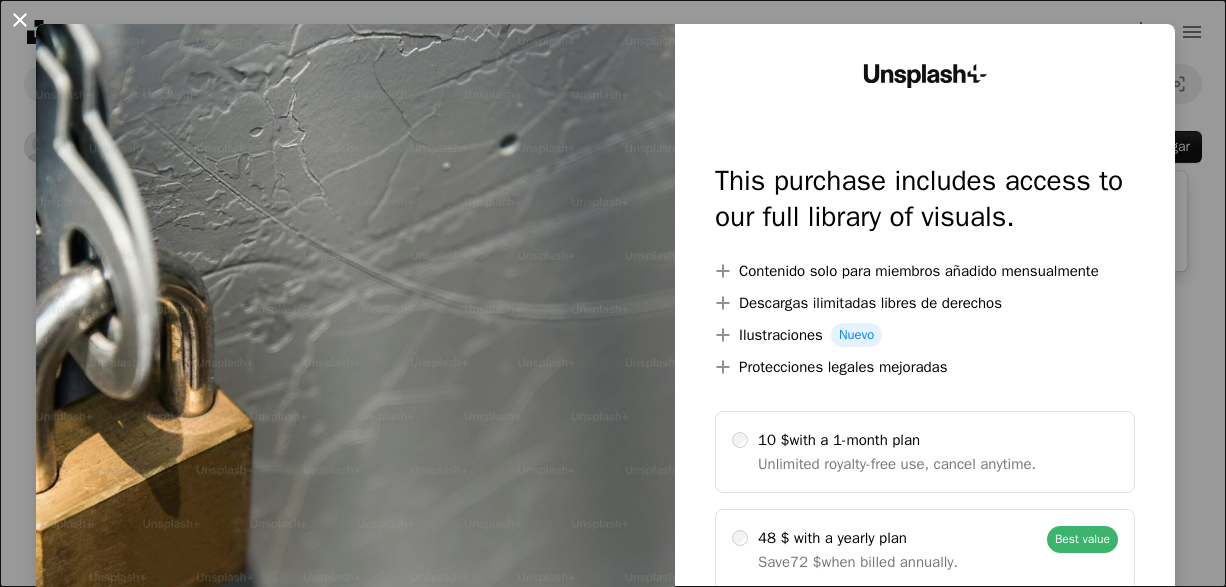 click on "An X shape" at bounding box center [20, 20] 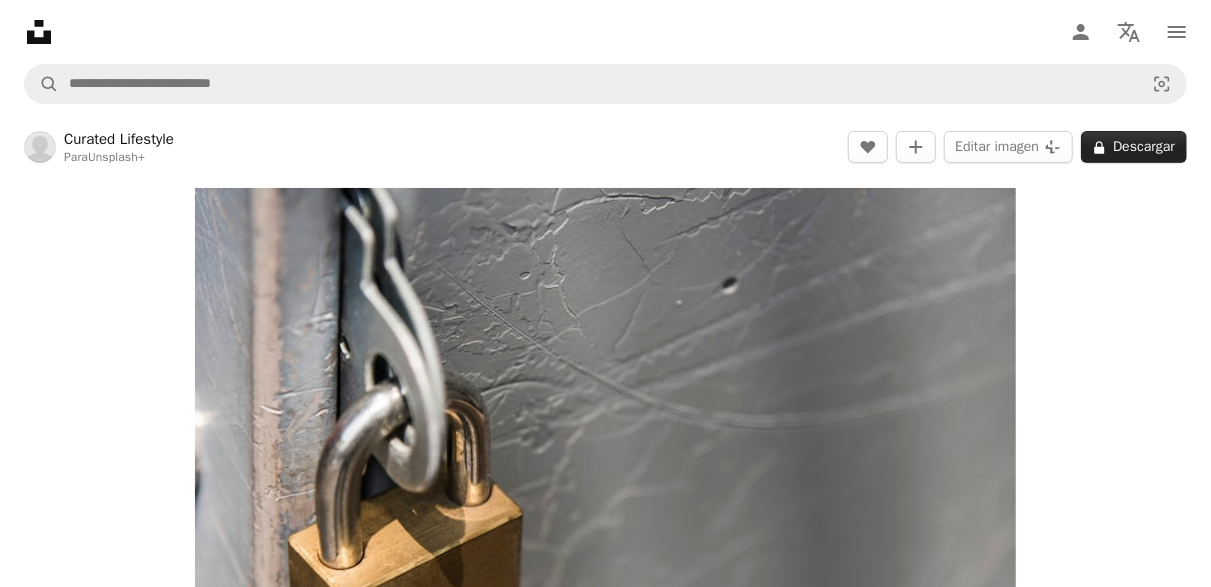 click on "A lock   Descargar" at bounding box center (1134, 147) 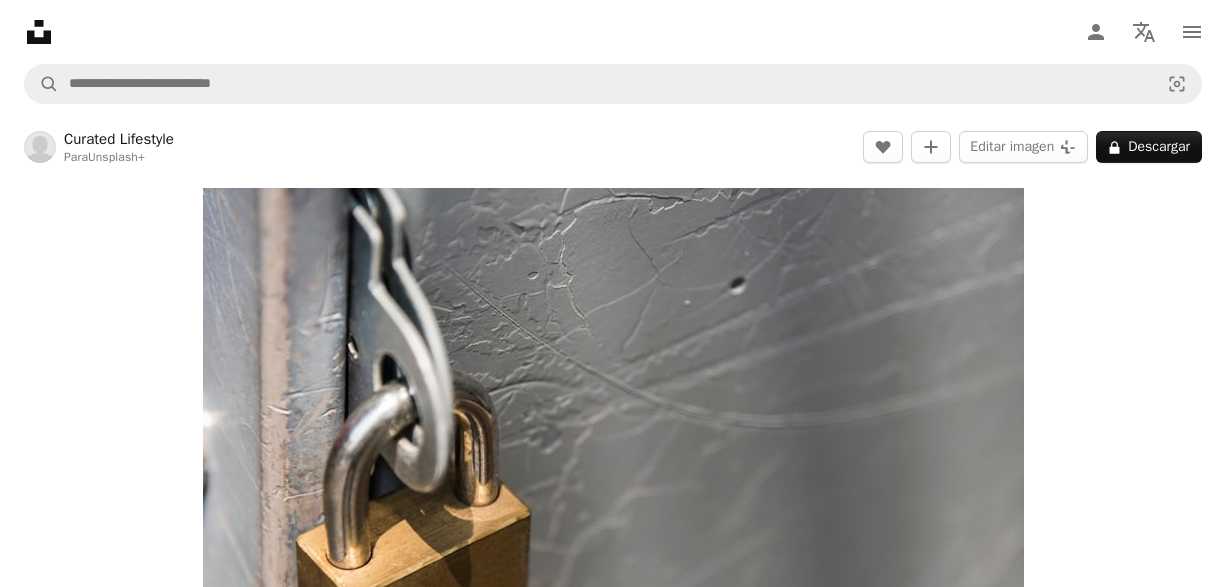 click on "An X shape" at bounding box center (20, 20) 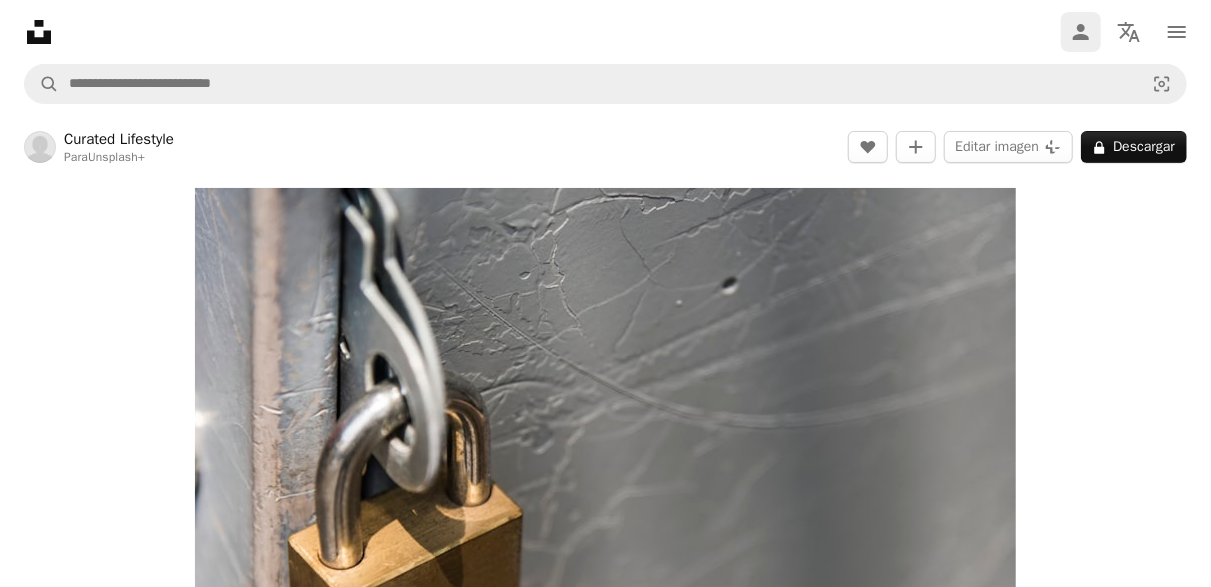 click 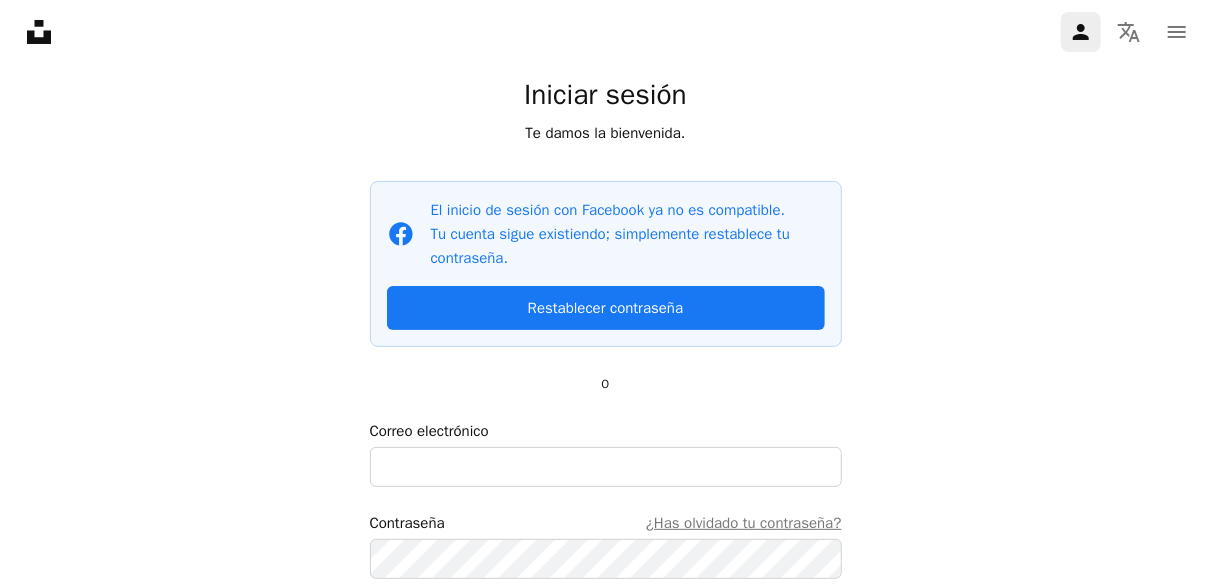 scroll, scrollTop: 200, scrollLeft: 0, axis: vertical 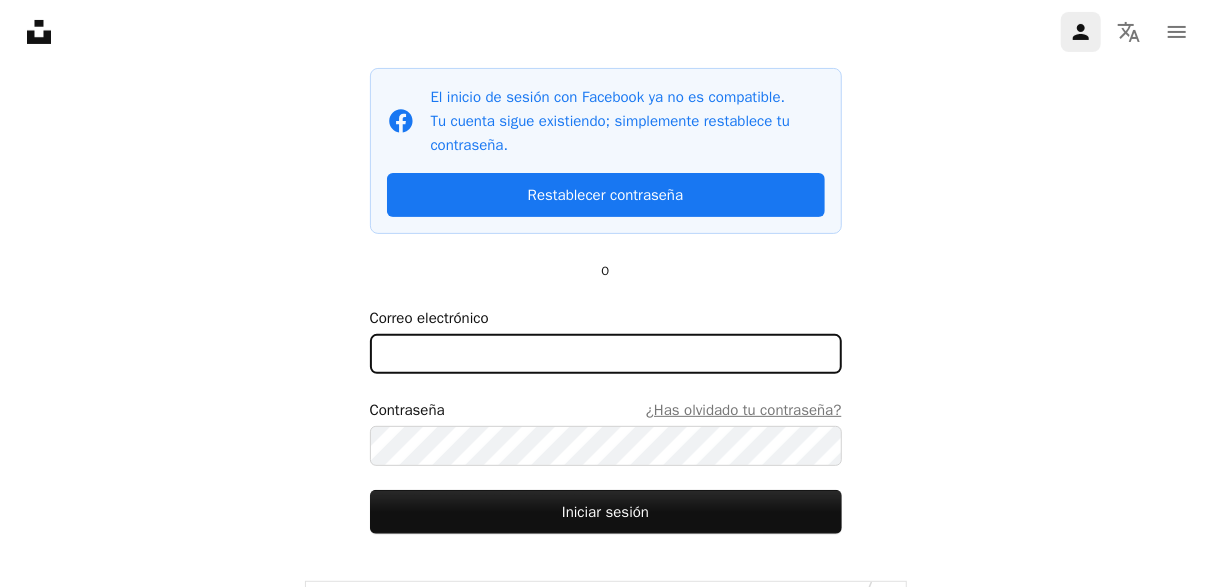 click on "Correo electrónico" at bounding box center [606, 354] 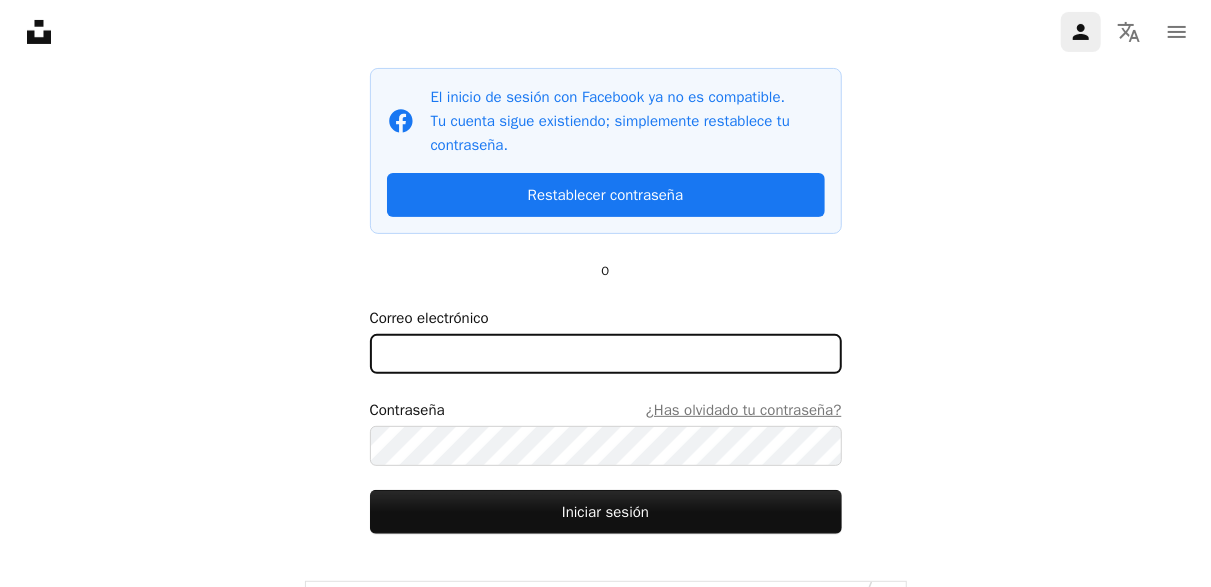 type on "**********" 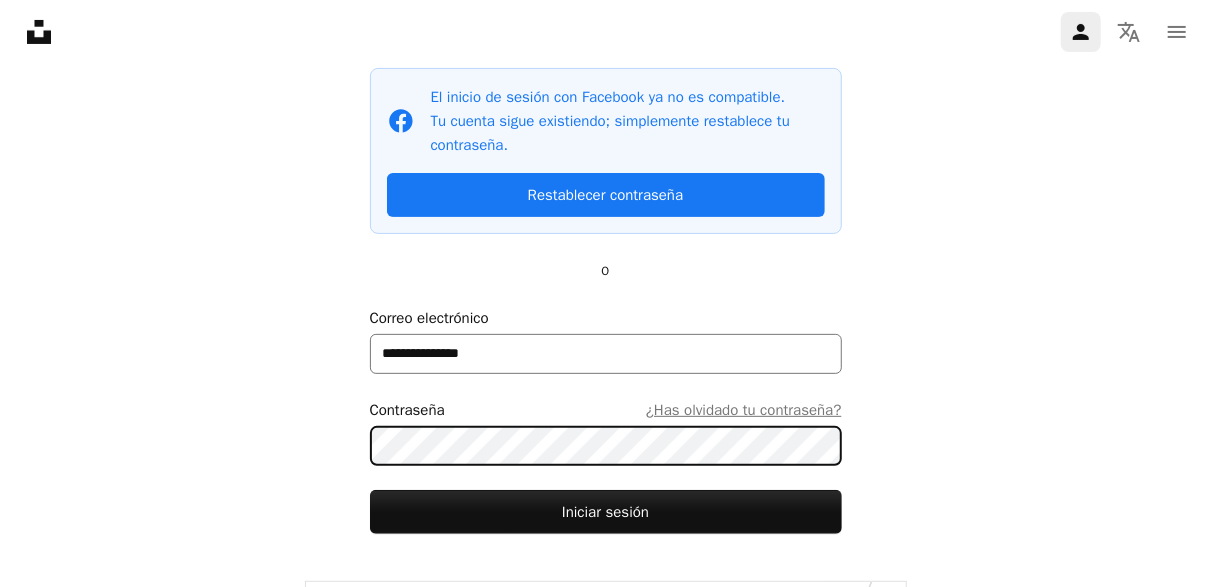 scroll, scrollTop: 298, scrollLeft: 0, axis: vertical 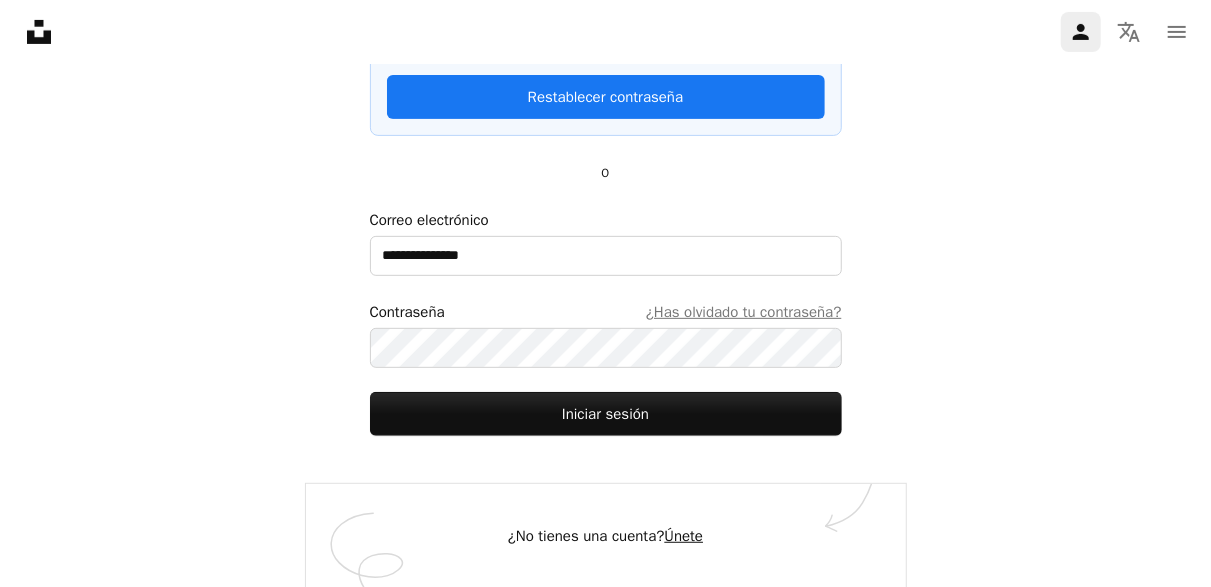 click on "Únete" at bounding box center [684, 536] 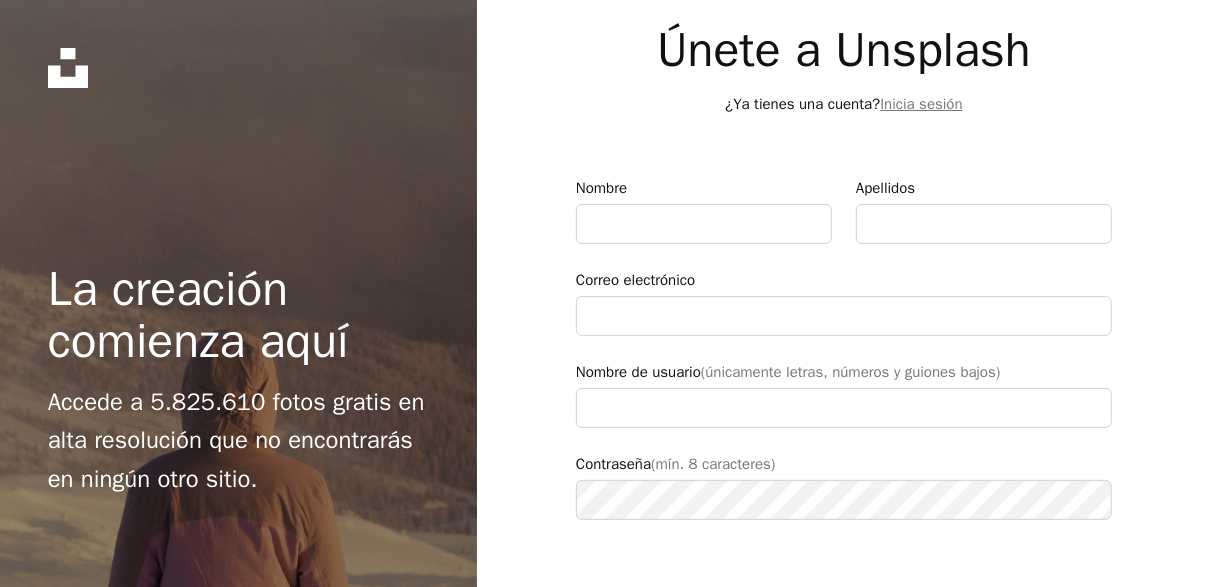 click at bounding box center (704, 202) 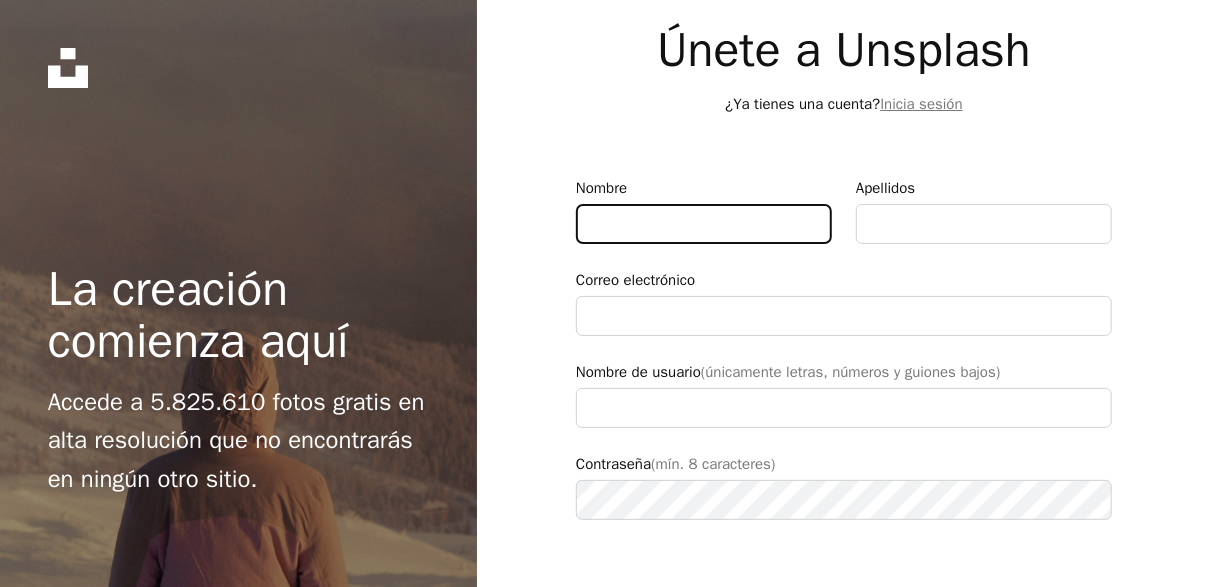 click on "Nombre" at bounding box center [704, 224] 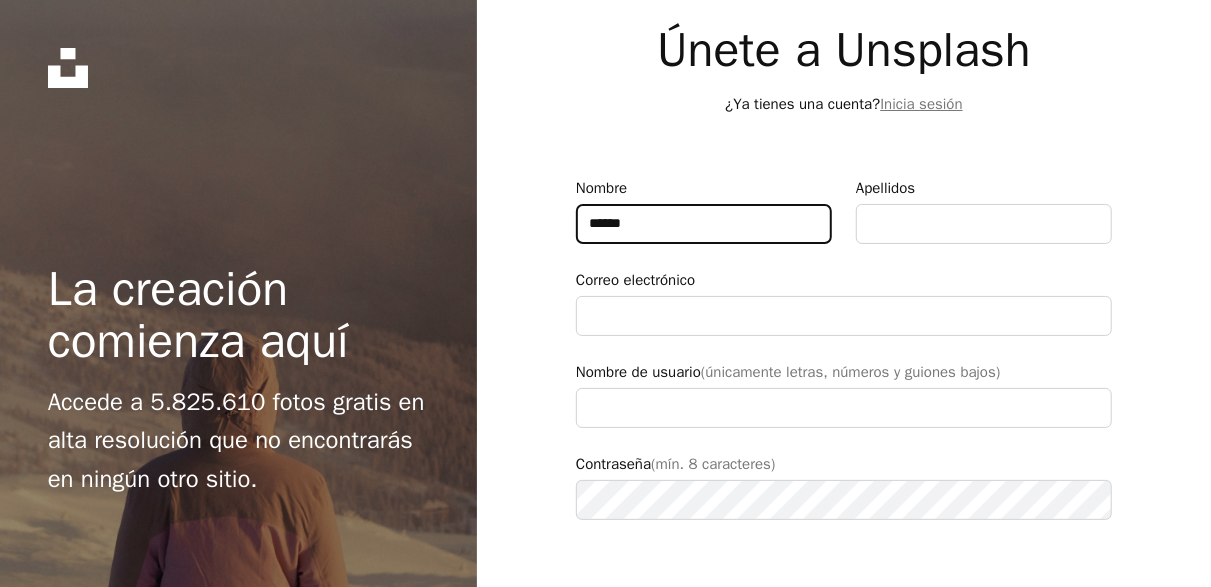 type on "******" 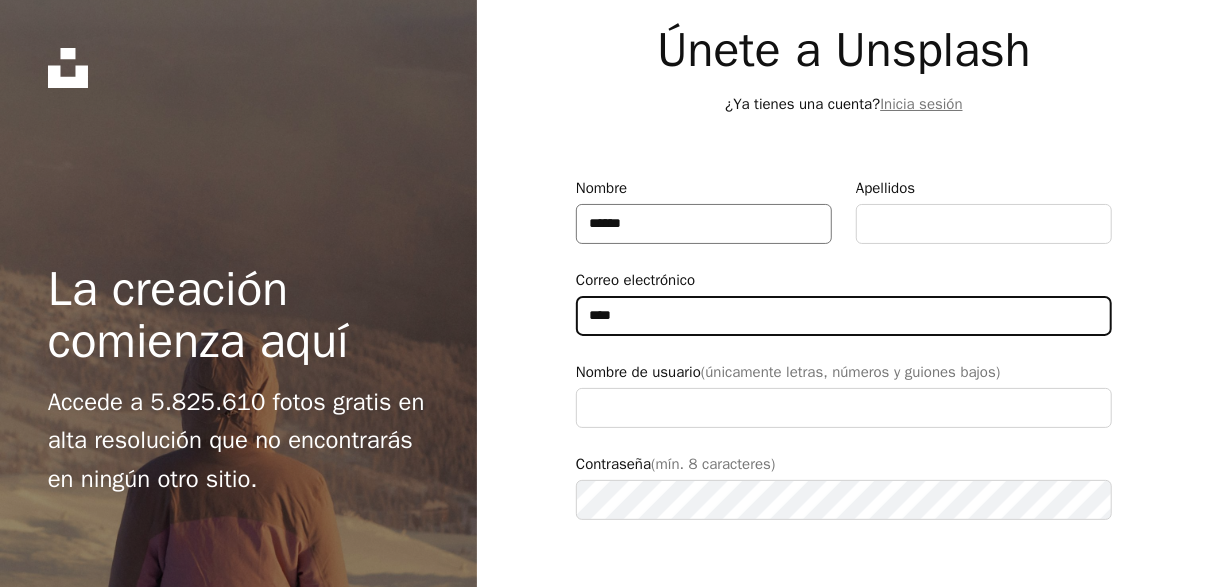 type on "****" 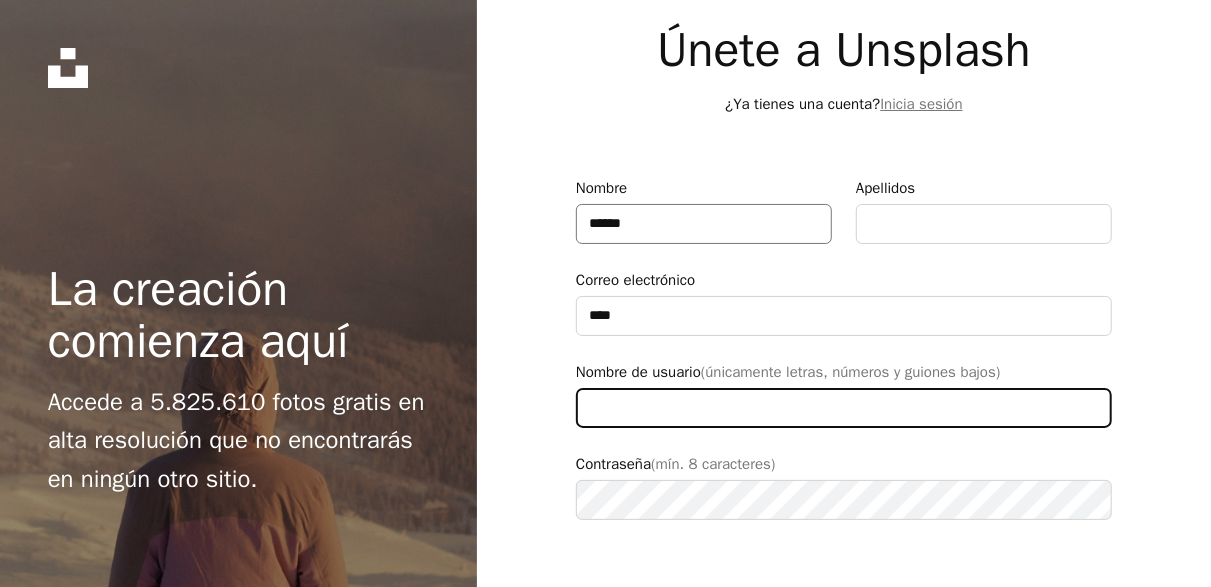 type on "**********" 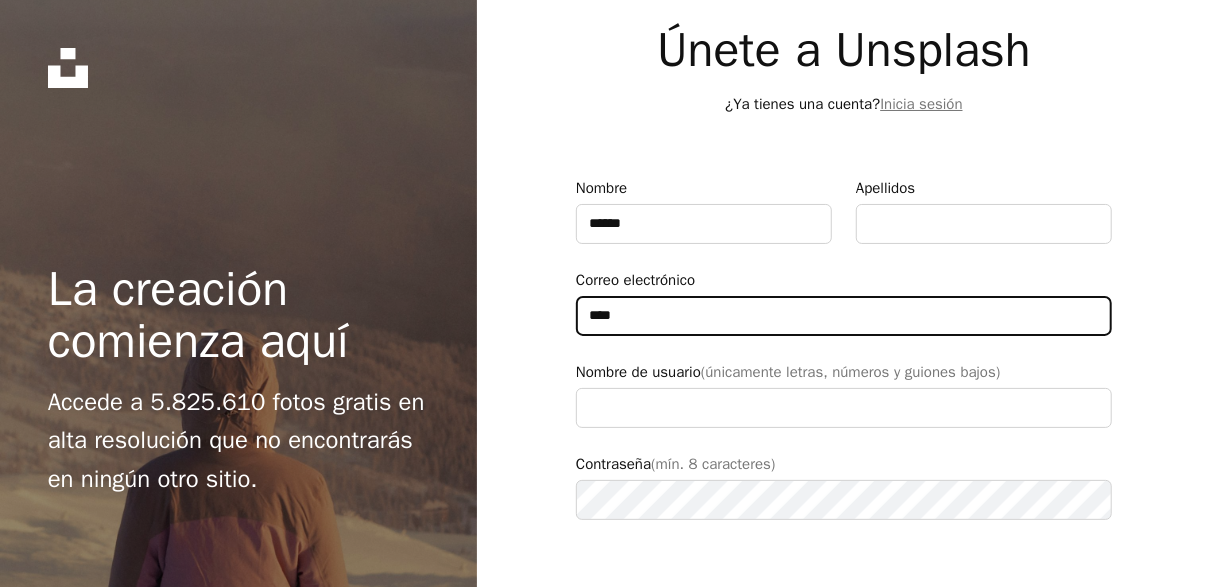 click on "****" at bounding box center (844, 316) 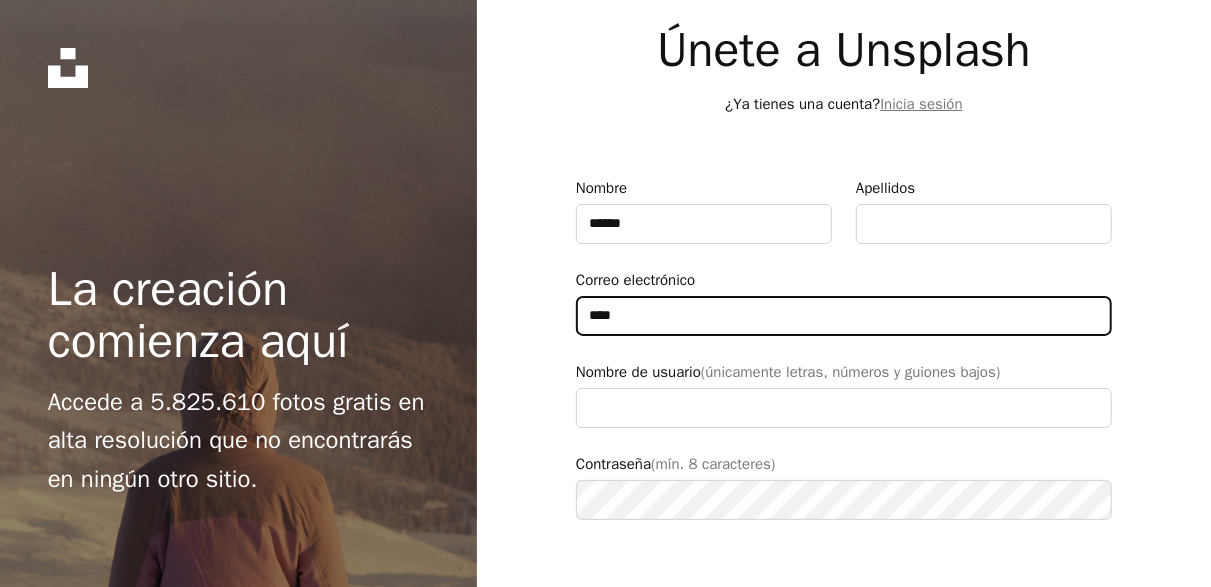 click on "****" at bounding box center (844, 316) 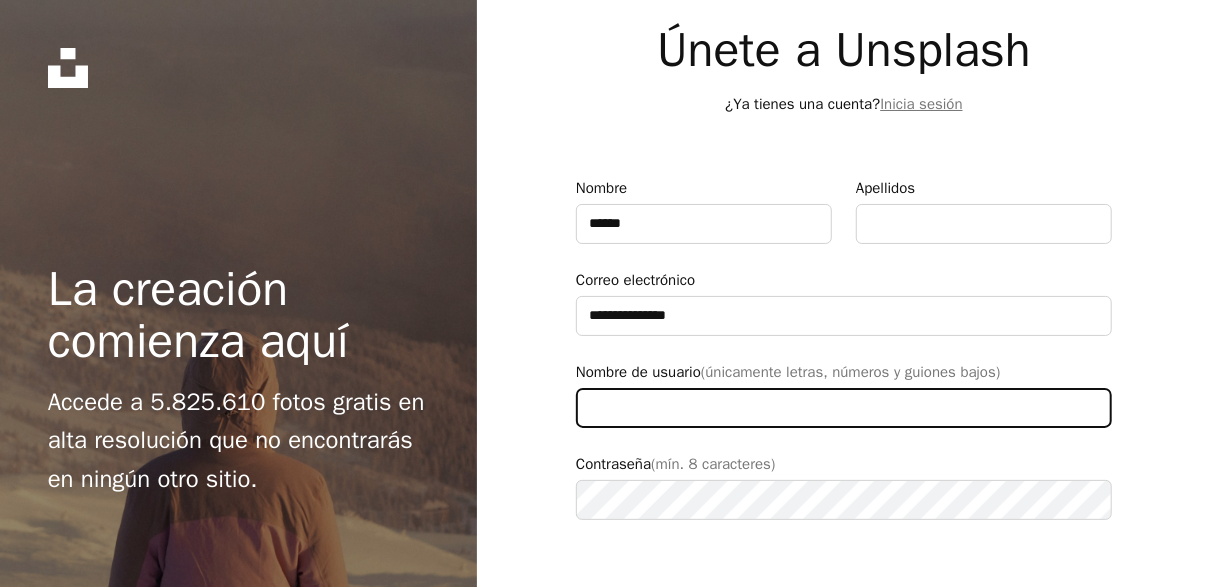 click on "Nombre de usuario  (únicamente letras, números y guiones bajos)" at bounding box center (844, 408) 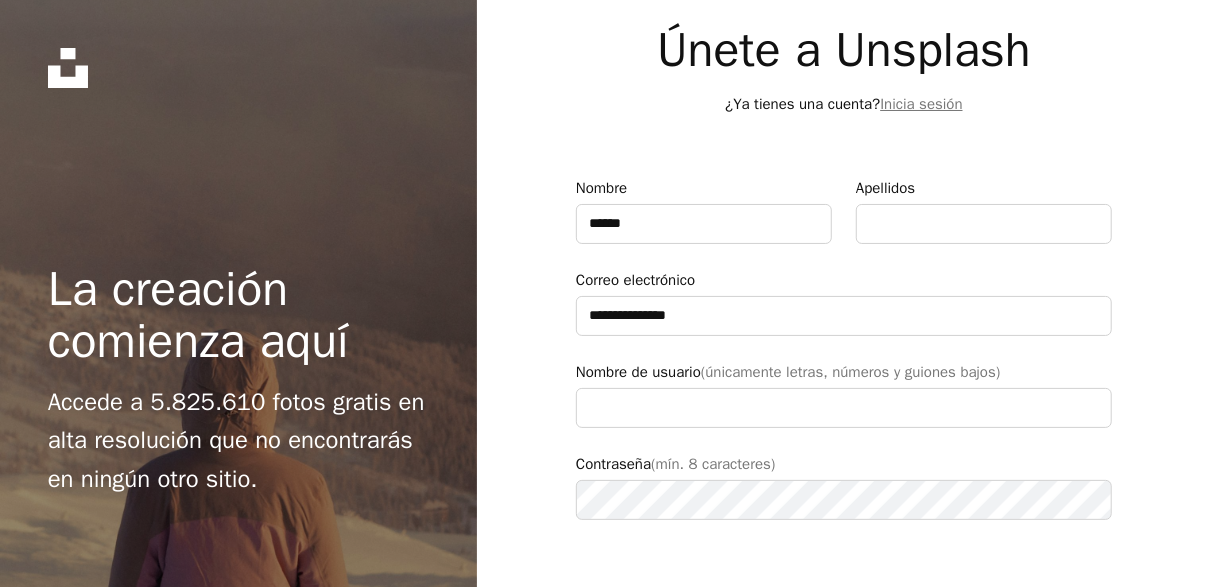 click on "**********" at bounding box center (605, 372) 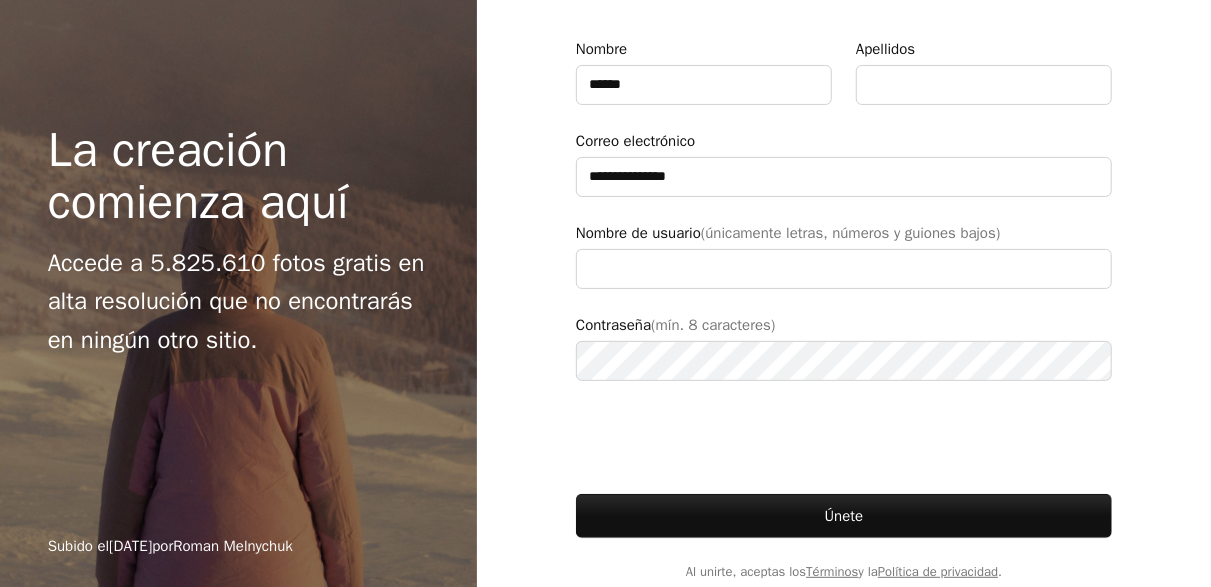 scroll, scrollTop: 157, scrollLeft: 0, axis: vertical 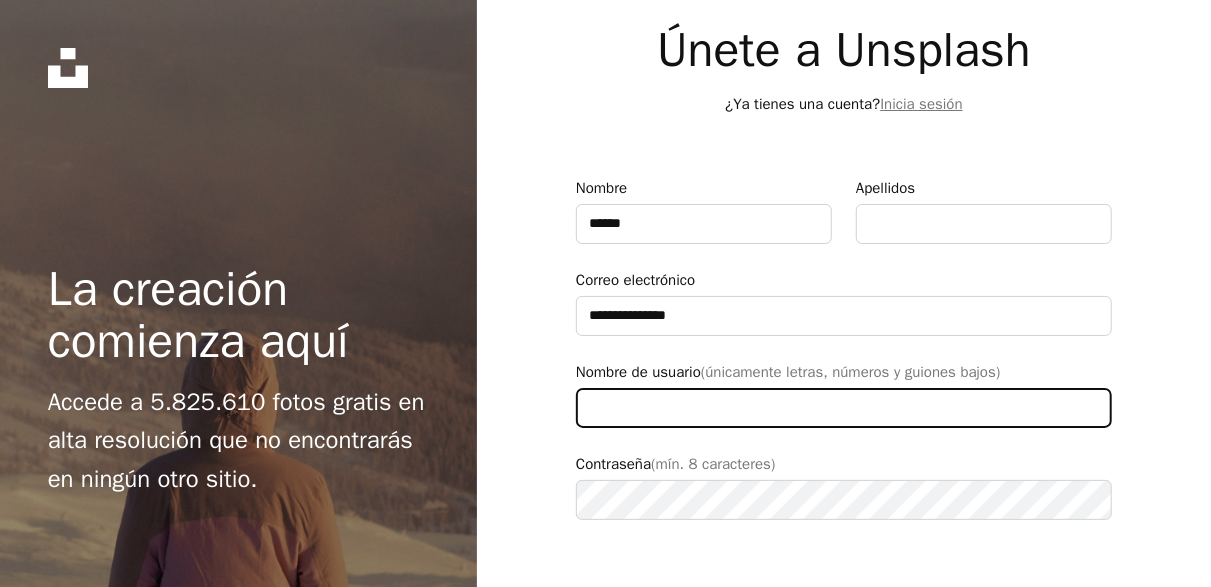 click on "Nombre de usuario  (únicamente letras, números y guiones bajos)" at bounding box center [844, 408] 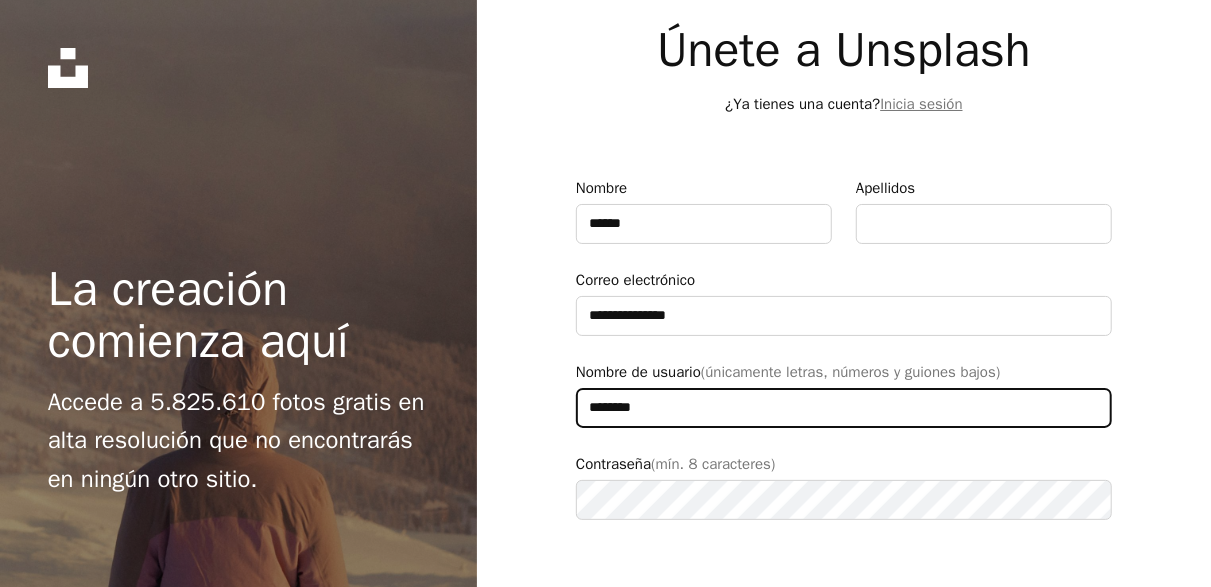 scroll, scrollTop: 100, scrollLeft: 0, axis: vertical 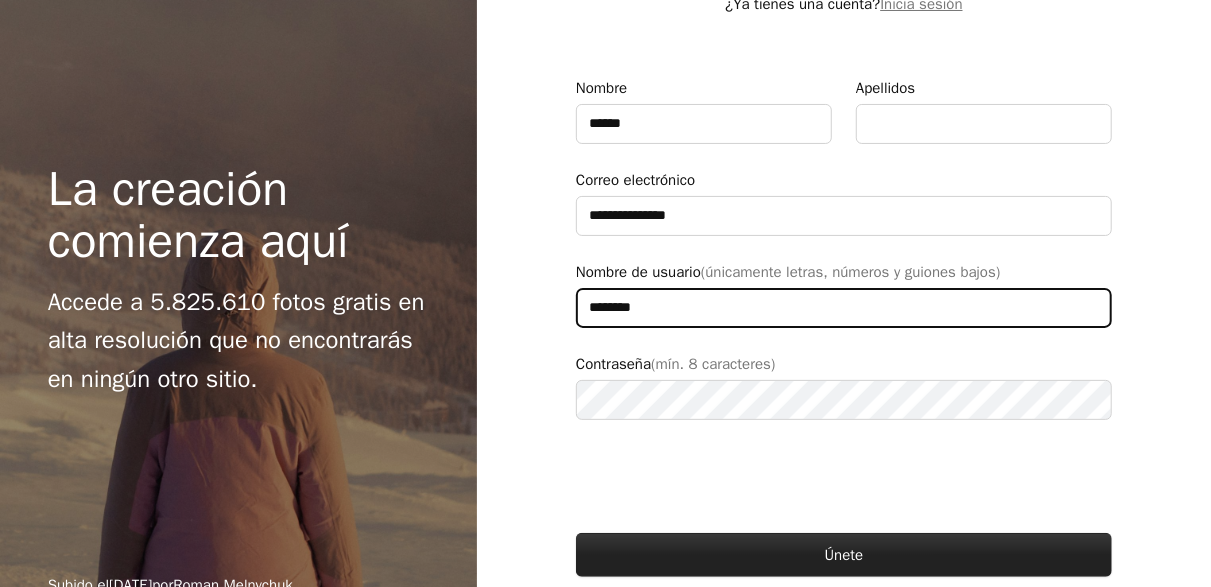 type on "********" 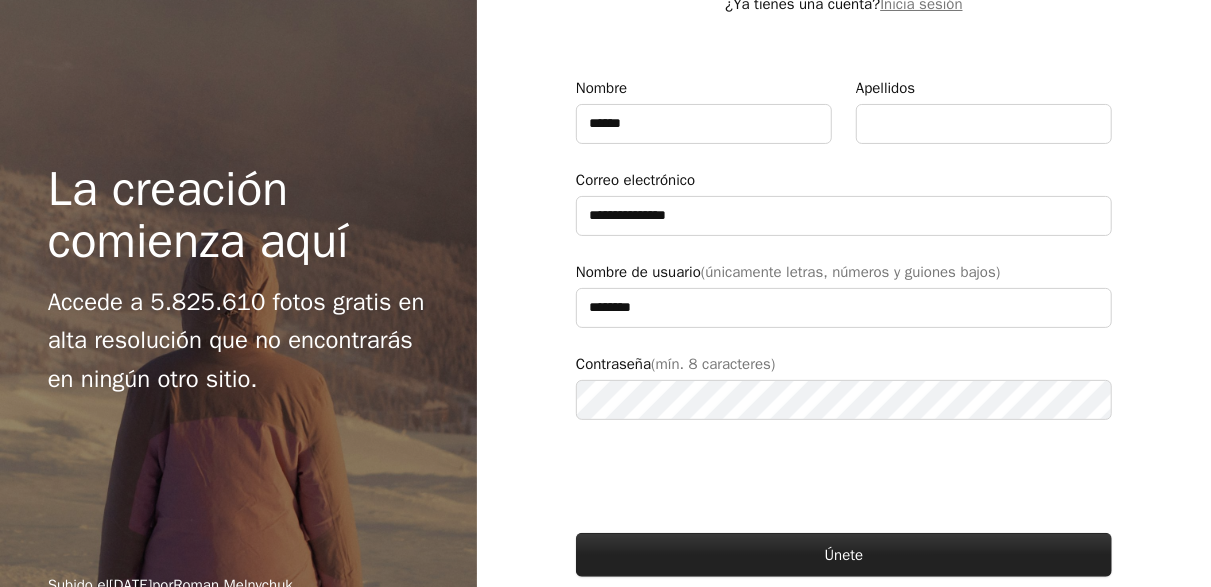 click on "Únete" at bounding box center [844, 555] 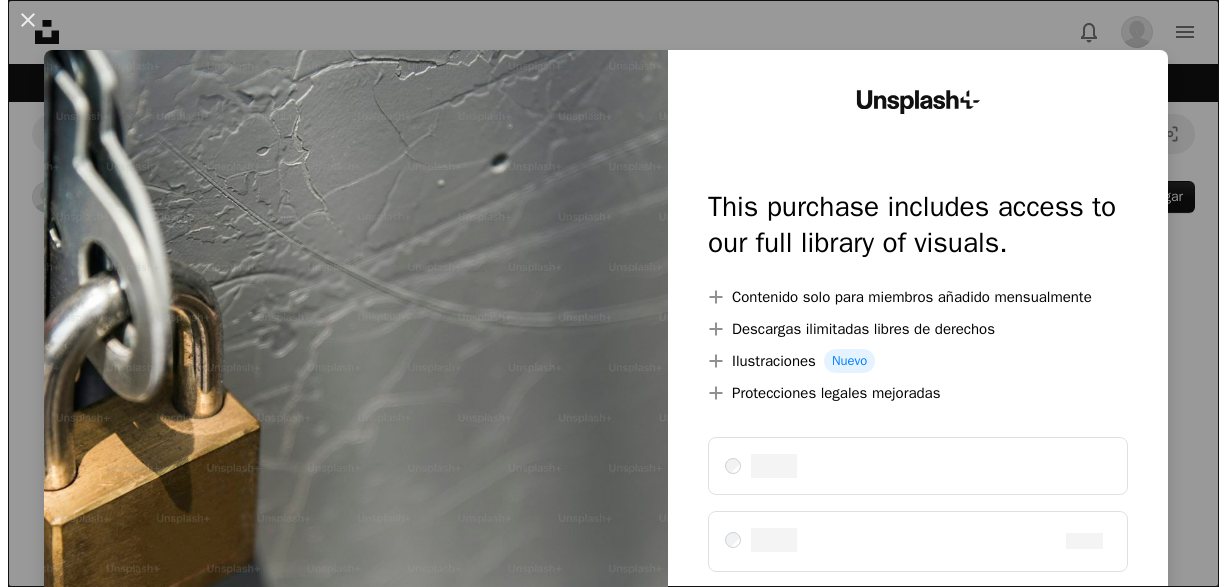 scroll, scrollTop: 0, scrollLeft: 0, axis: both 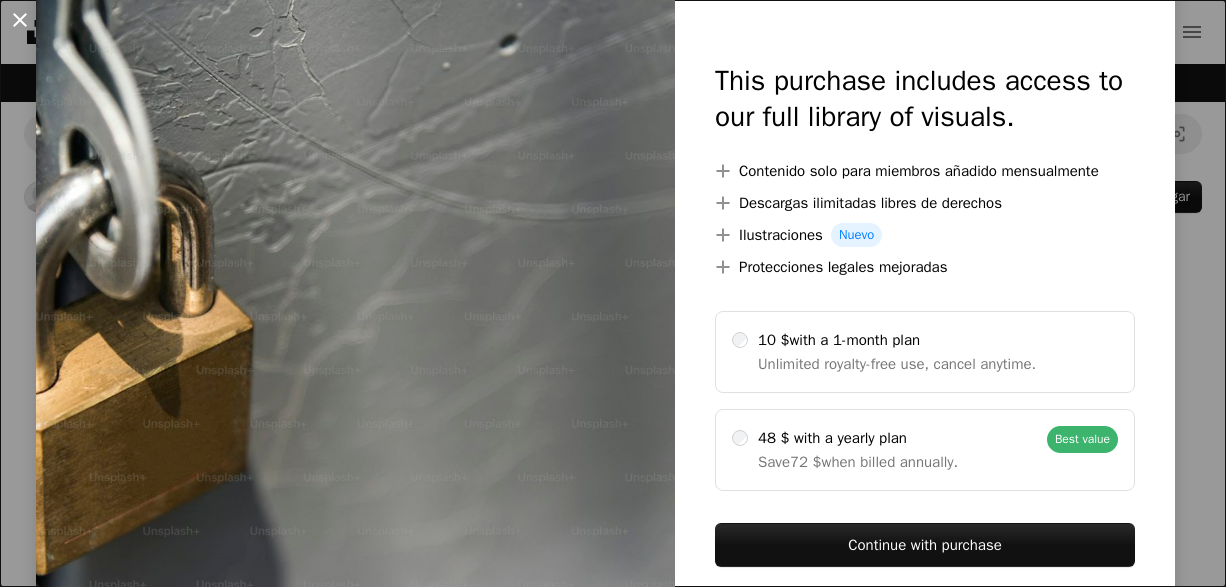 click on "An X shape" at bounding box center (20, 20) 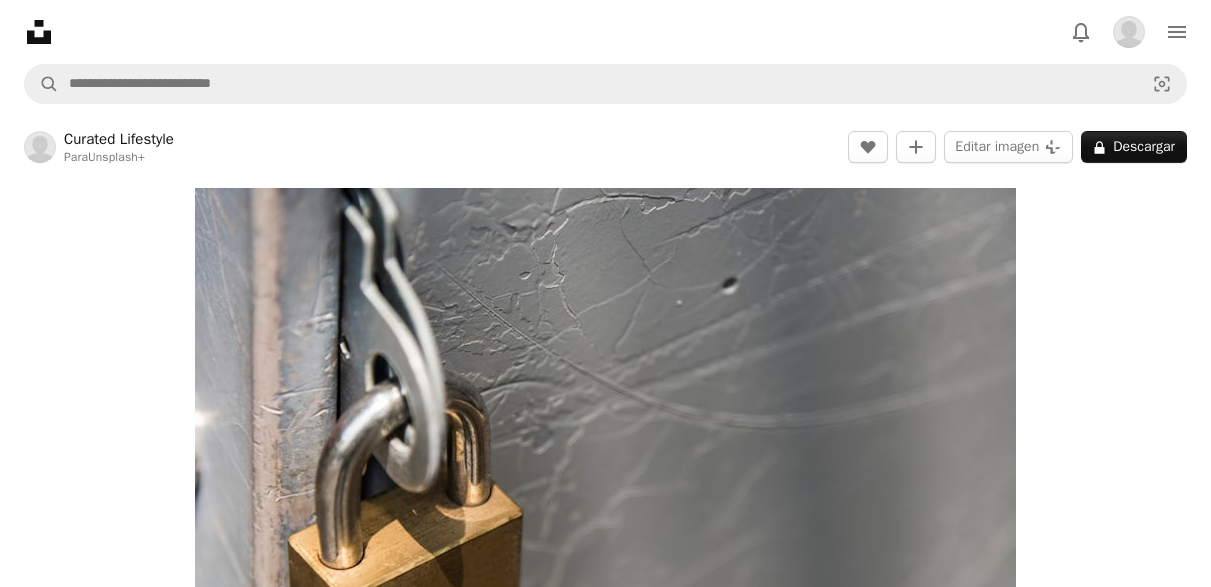 scroll, scrollTop: 0, scrollLeft: 0, axis: both 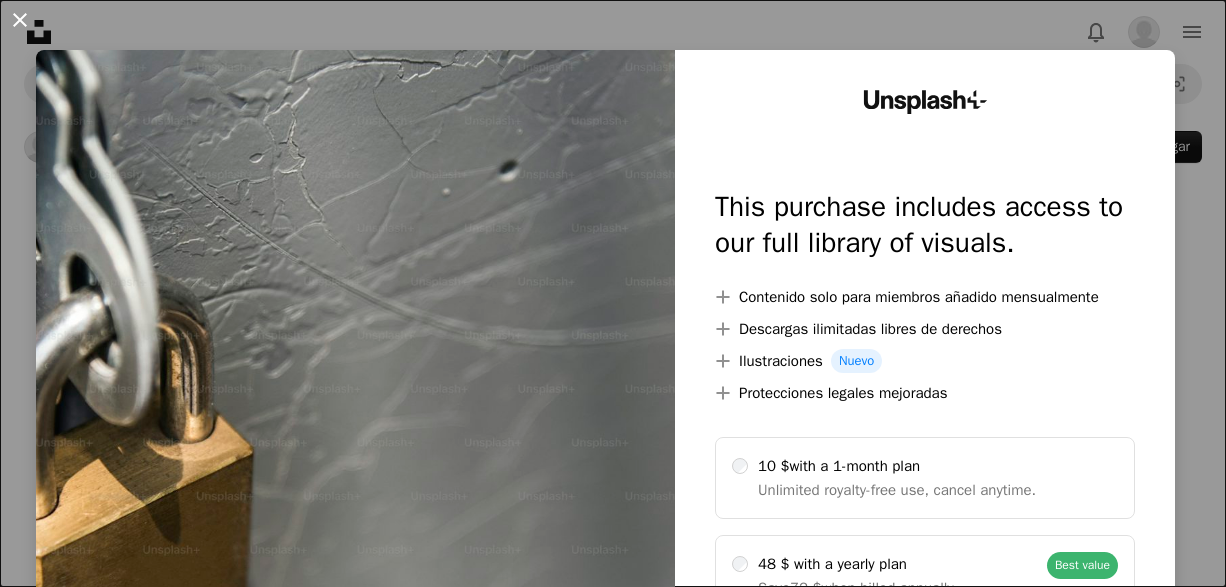 click on "An X shape" at bounding box center (20, 20) 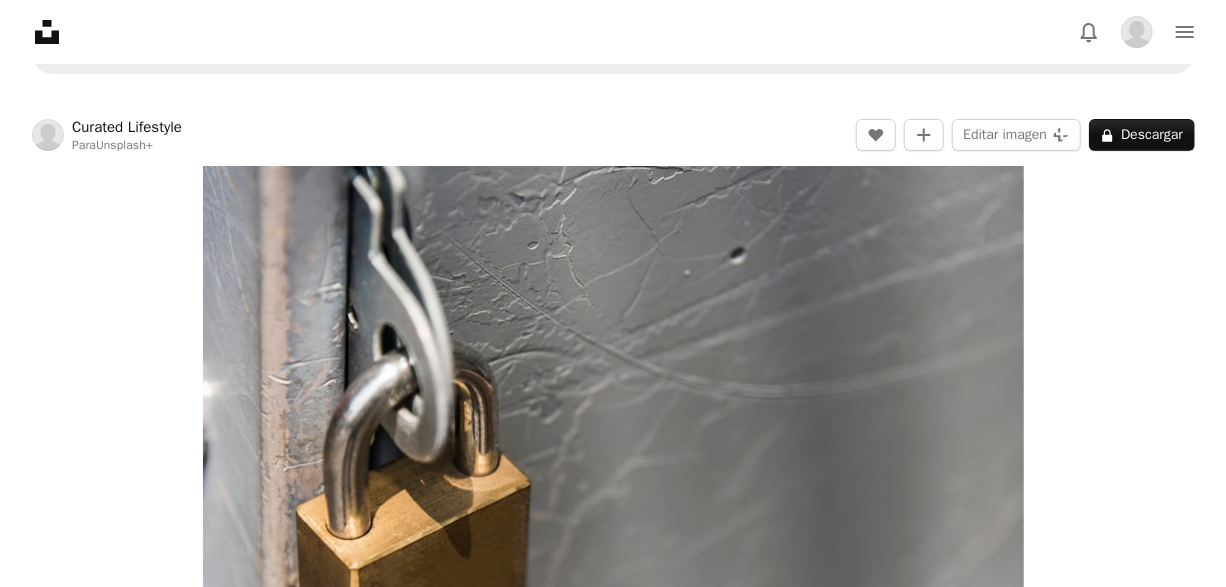 scroll, scrollTop: 0, scrollLeft: 0, axis: both 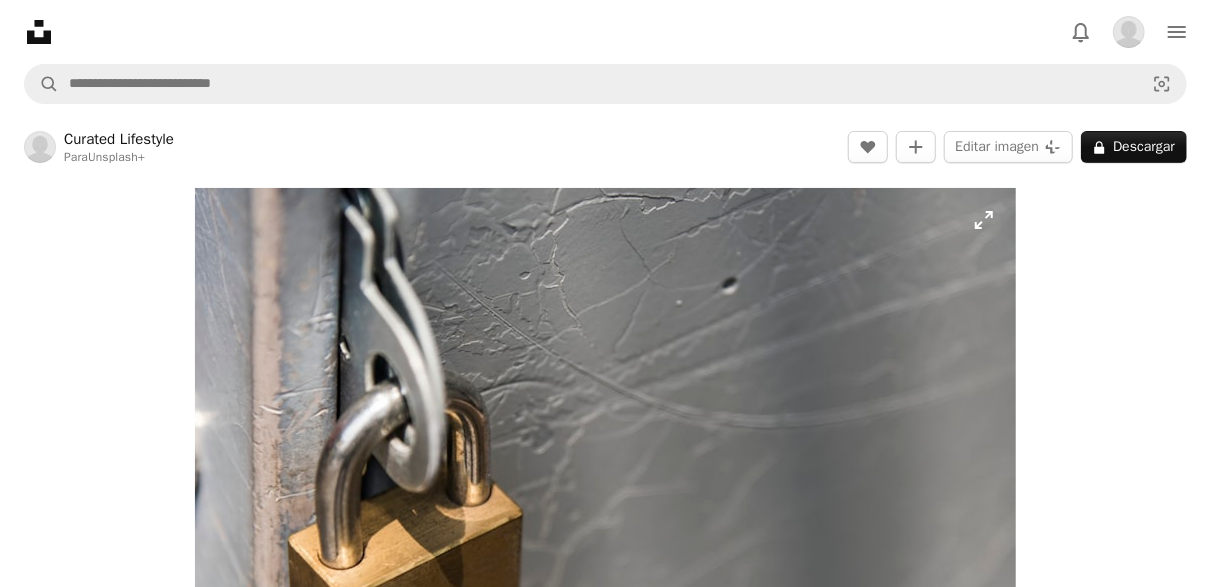 click at bounding box center [605, 478] 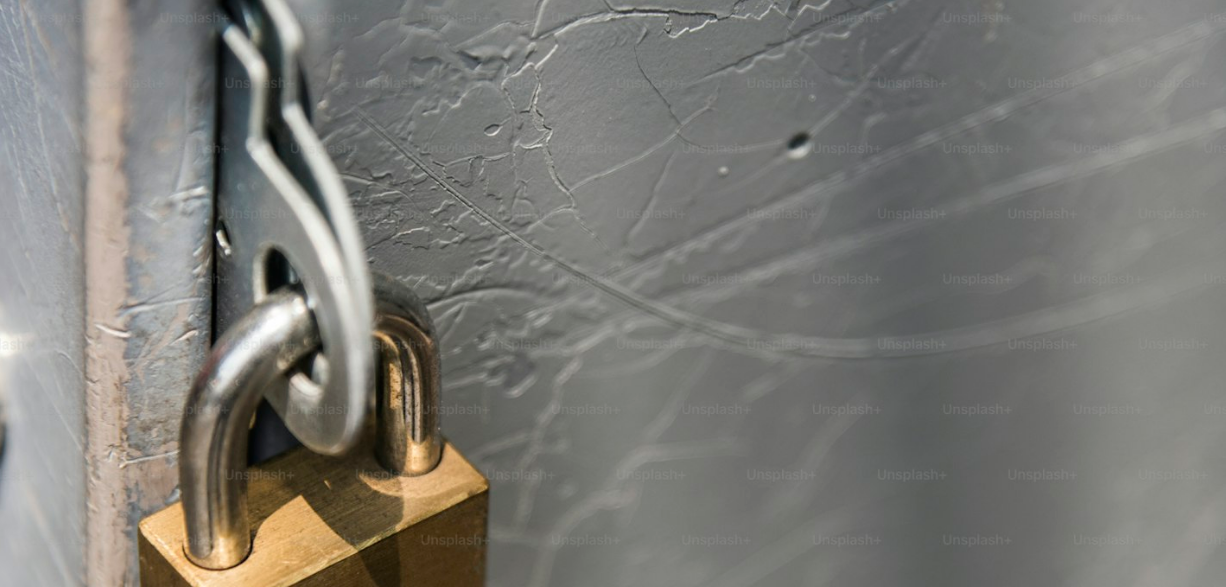 scroll, scrollTop: 130, scrollLeft: 0, axis: vertical 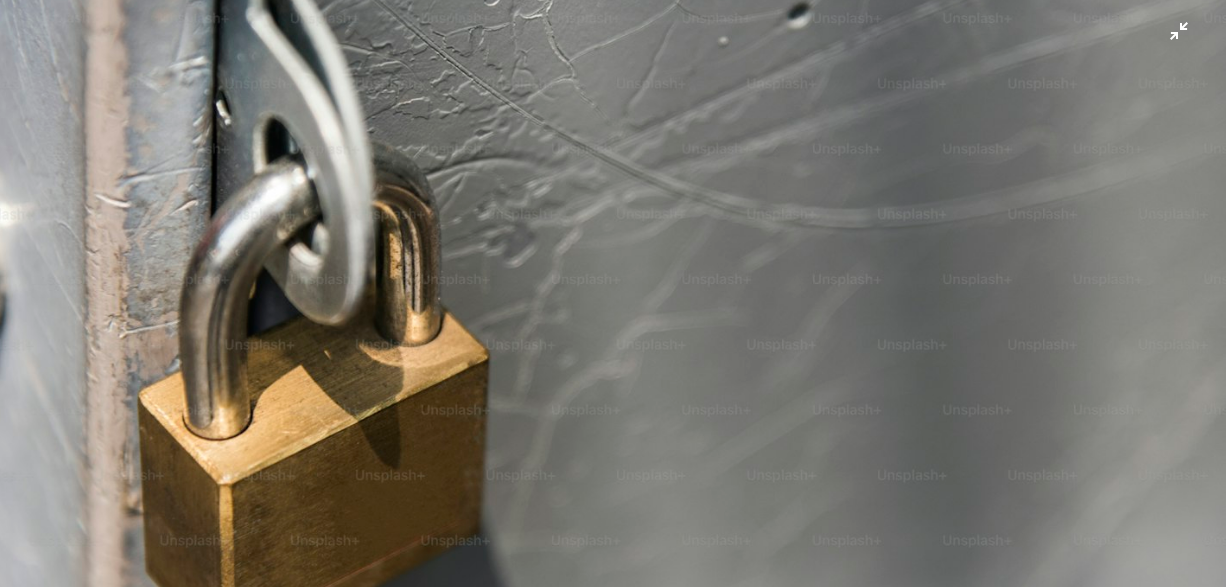 click at bounding box center (613, 303) 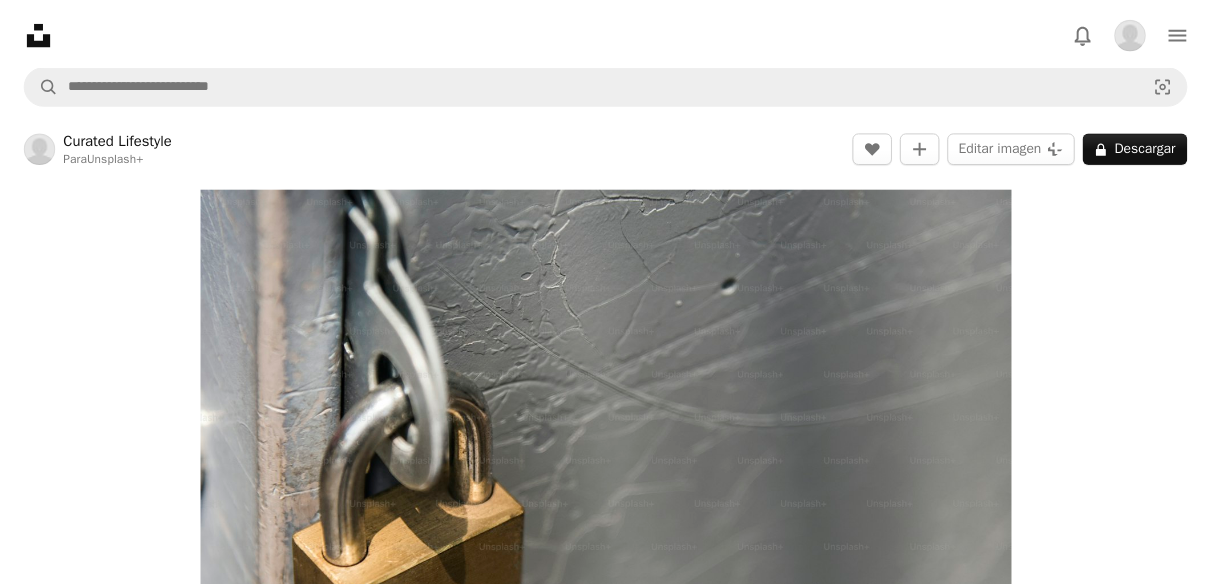 scroll, scrollTop: 181, scrollLeft: 0, axis: vertical 